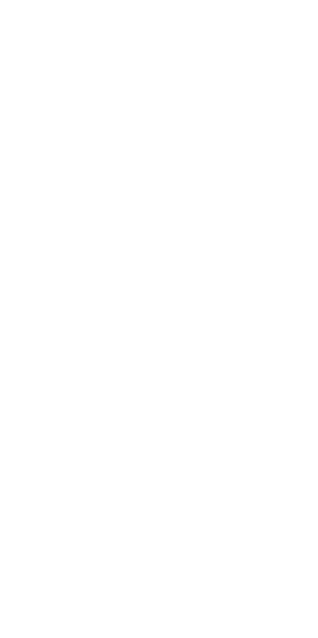 scroll, scrollTop: 0, scrollLeft: 0, axis: both 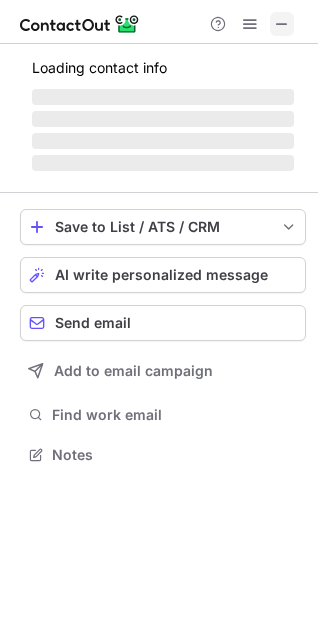 click at bounding box center [282, 24] 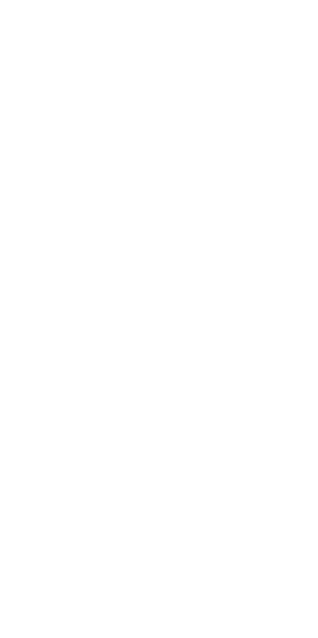 scroll, scrollTop: 0, scrollLeft: 0, axis: both 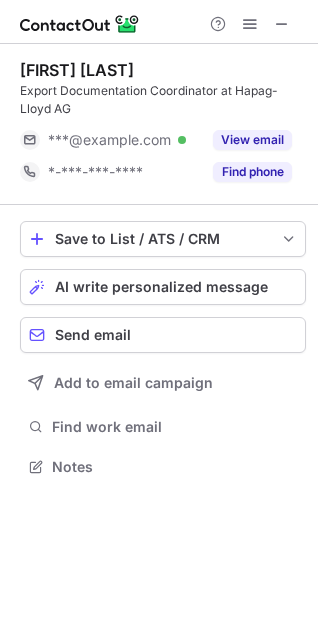 click on "Find phone" at bounding box center [252, 172] 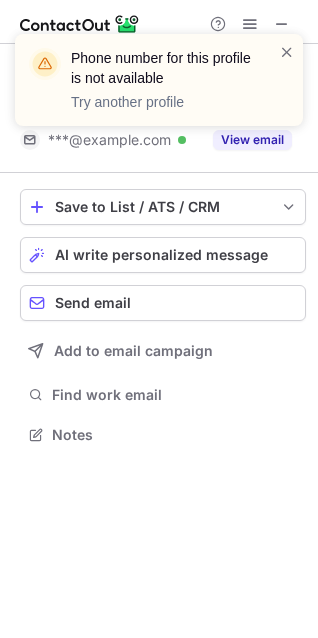 scroll, scrollTop: 421, scrollLeft: 318, axis: both 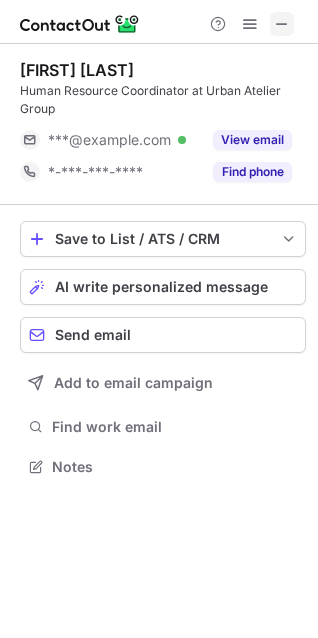 click at bounding box center [282, 24] 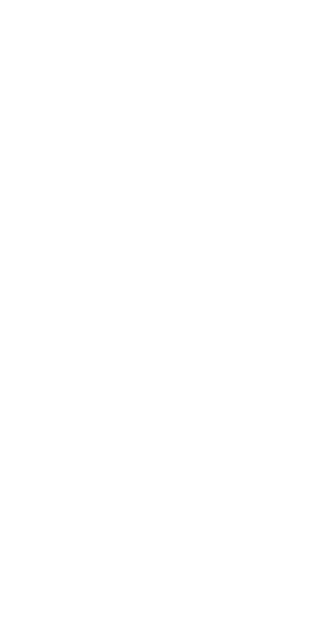scroll, scrollTop: 0, scrollLeft: 0, axis: both 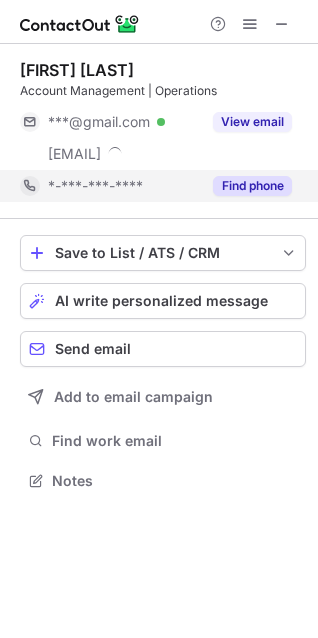 click on "Find phone" at bounding box center [246, 186] 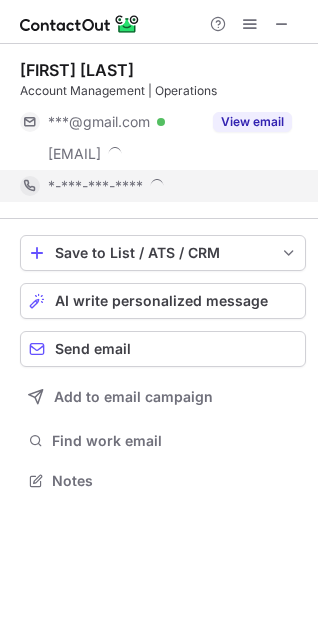 scroll, scrollTop: 10, scrollLeft: 10, axis: both 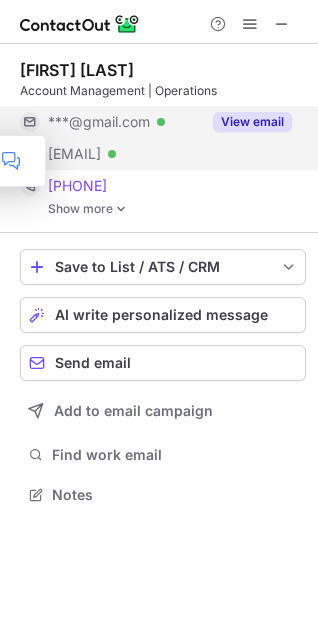 click on "View email" at bounding box center (252, 122) 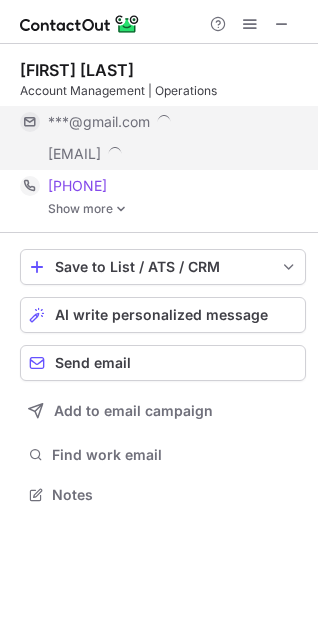scroll, scrollTop: 10, scrollLeft: 10, axis: both 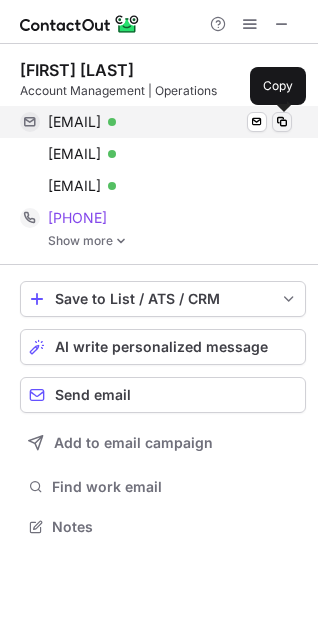click at bounding box center [282, 122] 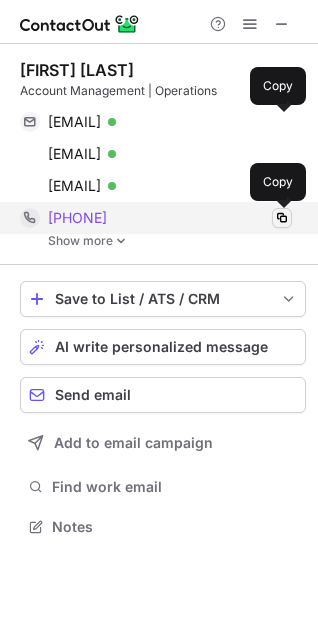 click at bounding box center (282, 218) 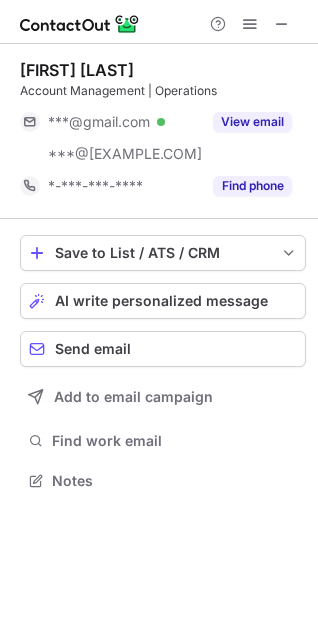 scroll, scrollTop: 0, scrollLeft: 0, axis: both 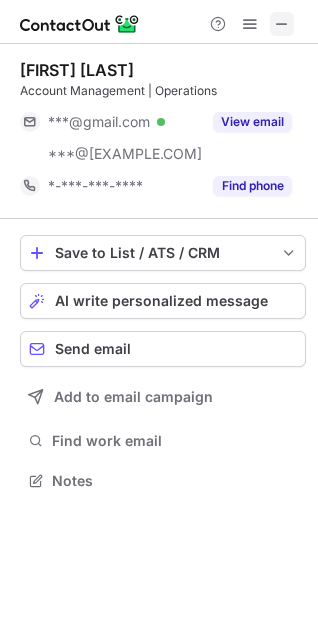 click at bounding box center [282, 24] 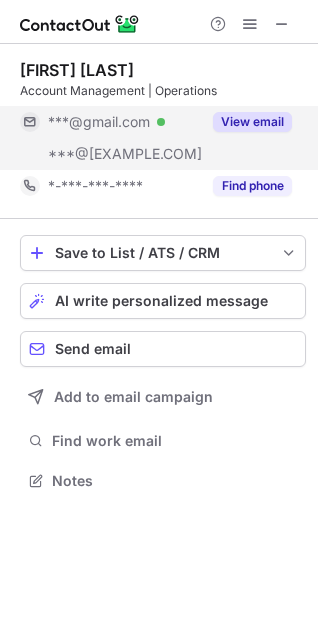 click on "View email" at bounding box center (252, 122) 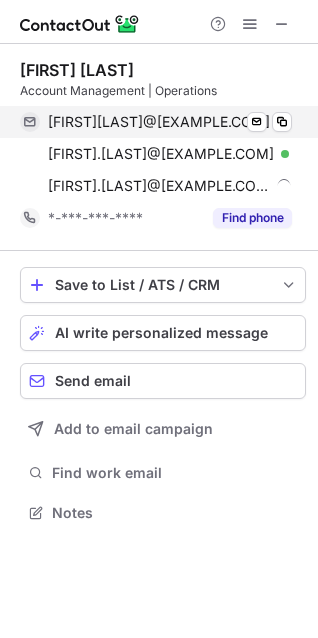 scroll, scrollTop: 10, scrollLeft: 10, axis: both 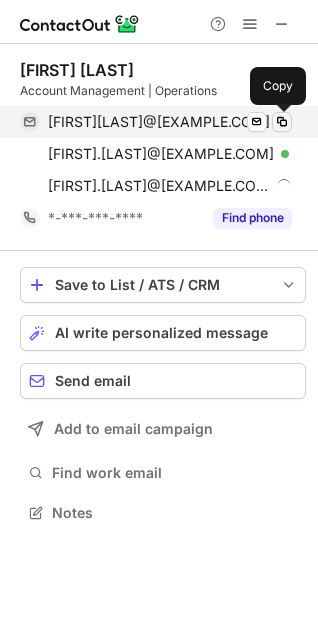 click at bounding box center [282, 122] 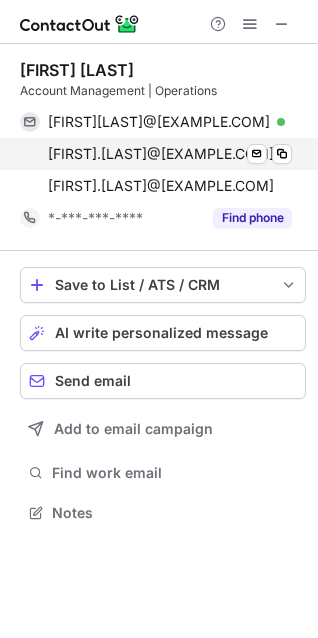 scroll, scrollTop: 453, scrollLeft: 318, axis: both 